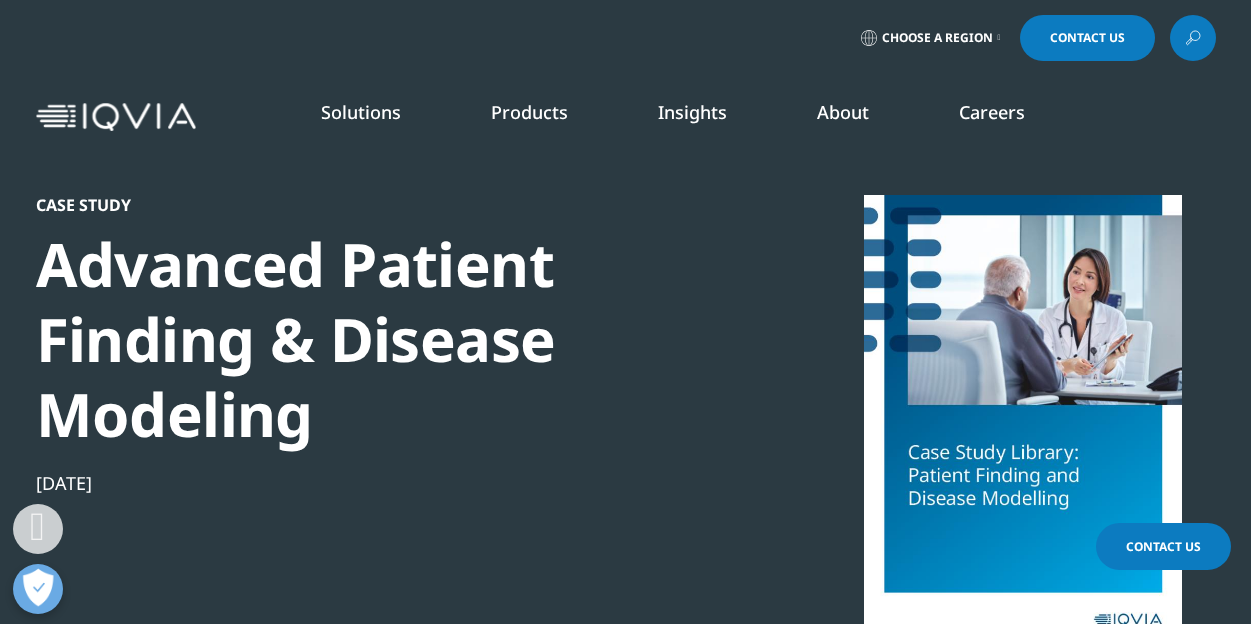 scroll, scrollTop: 575, scrollLeft: 0, axis: vertical 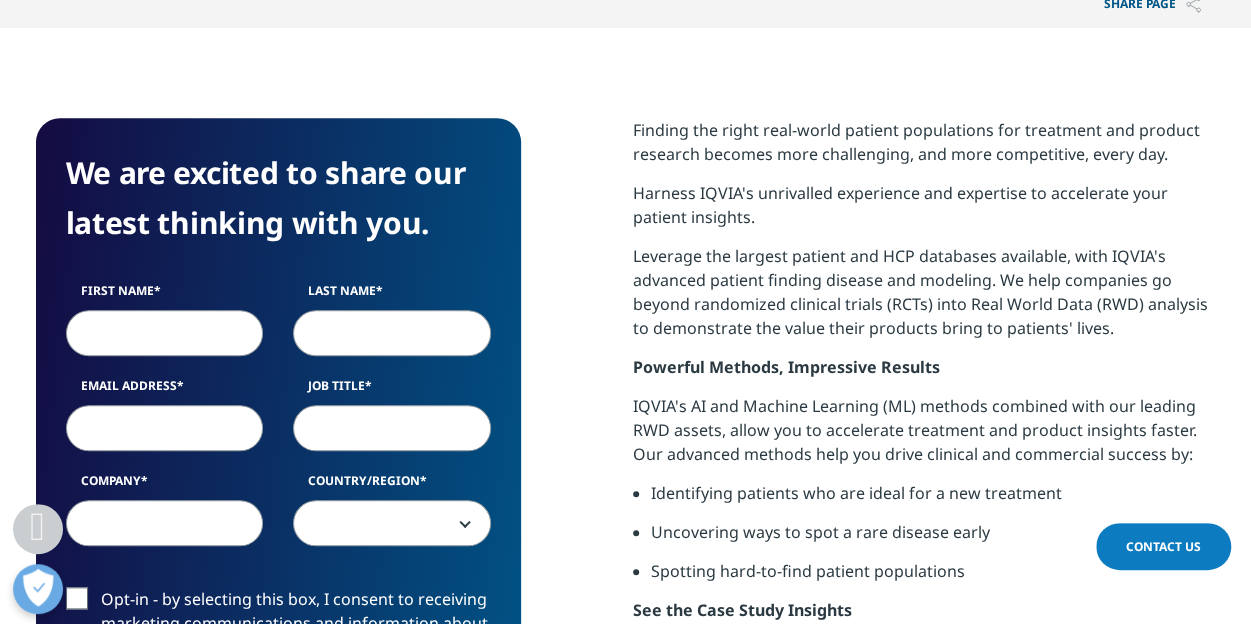 click on "First Name" at bounding box center [165, 333] 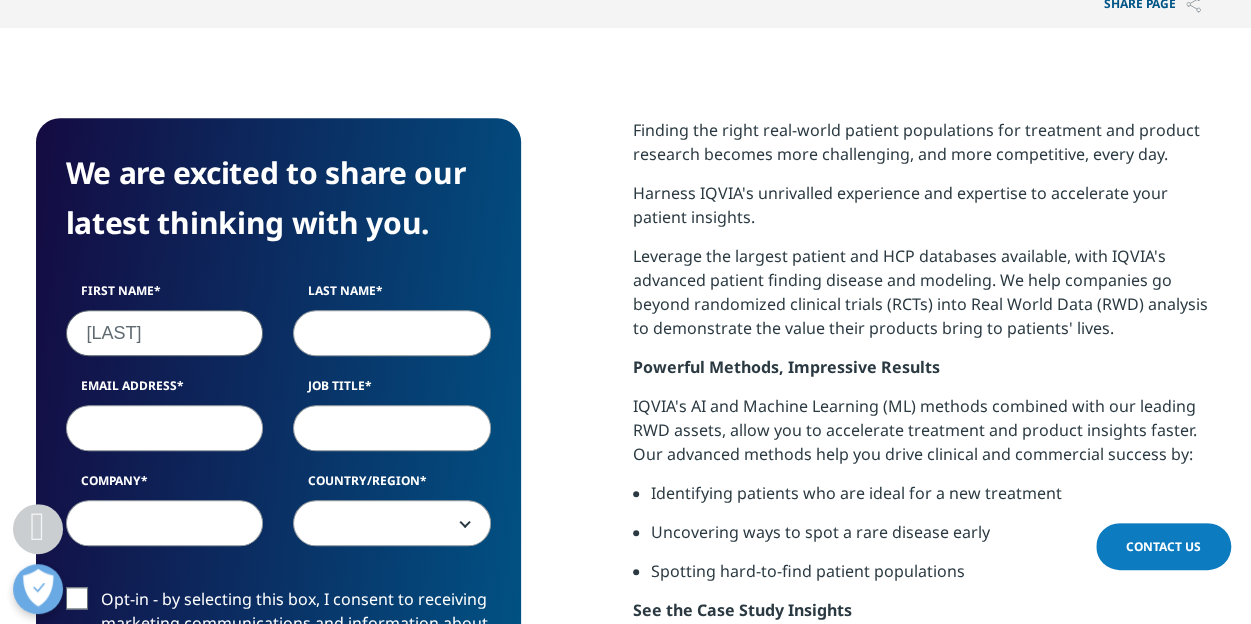 type on "Majka" 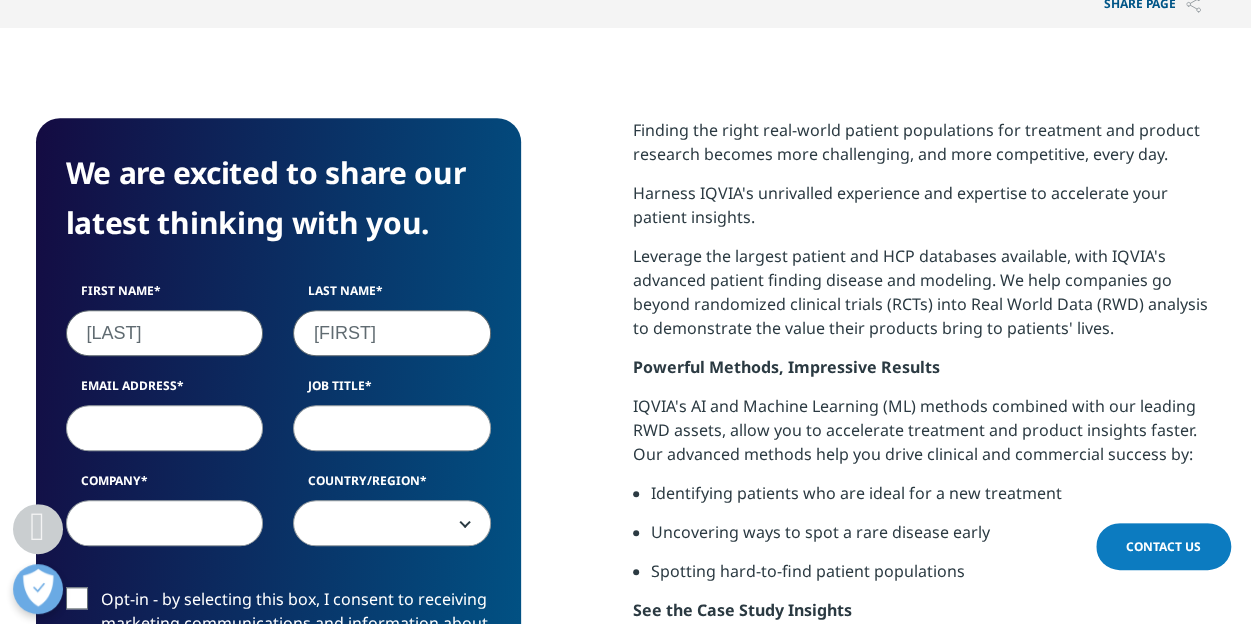 type on "Jennifer" 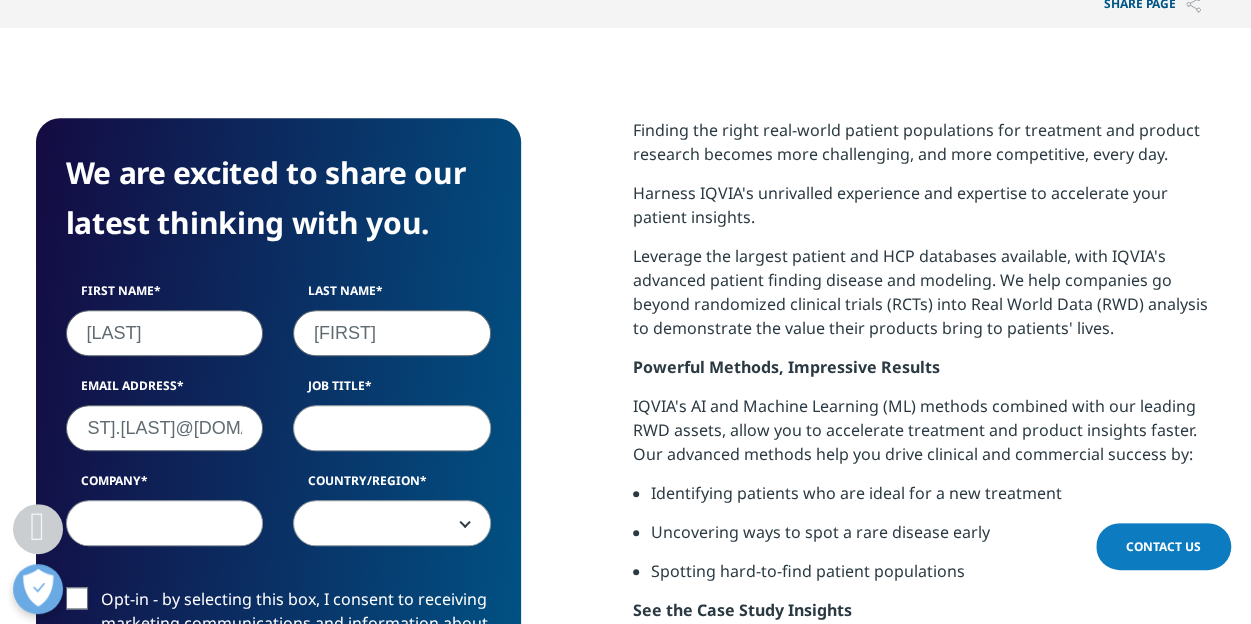scroll, scrollTop: 0, scrollLeft: 67, axis: horizontal 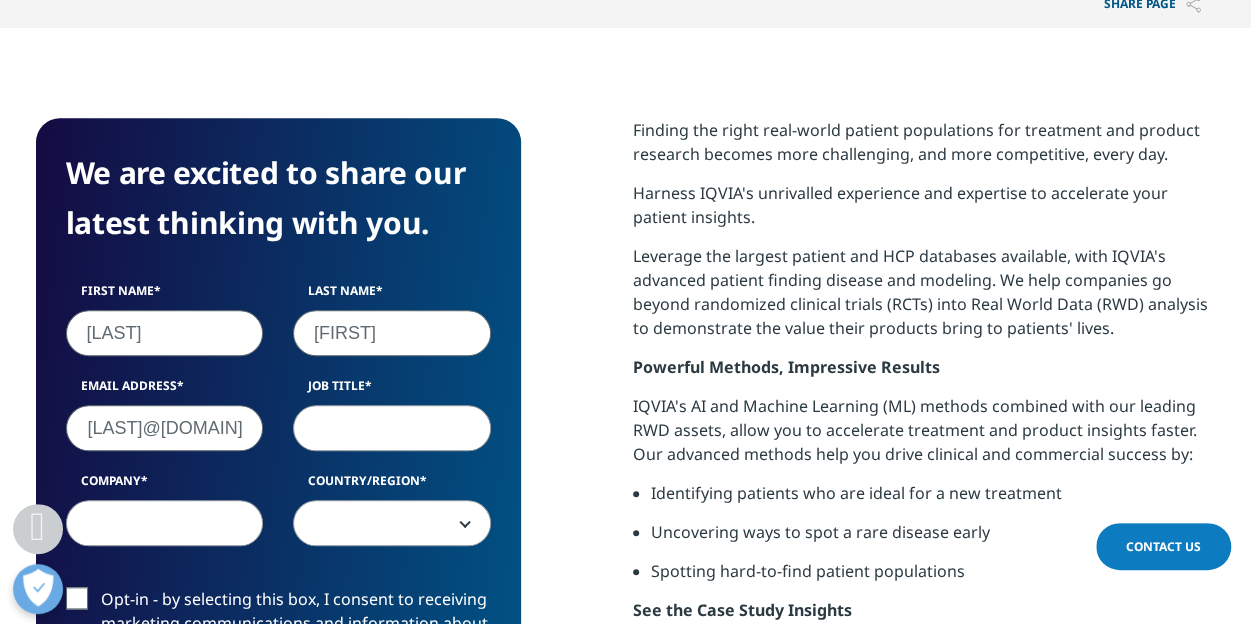 type on "j.majka@neurotechusa.com" 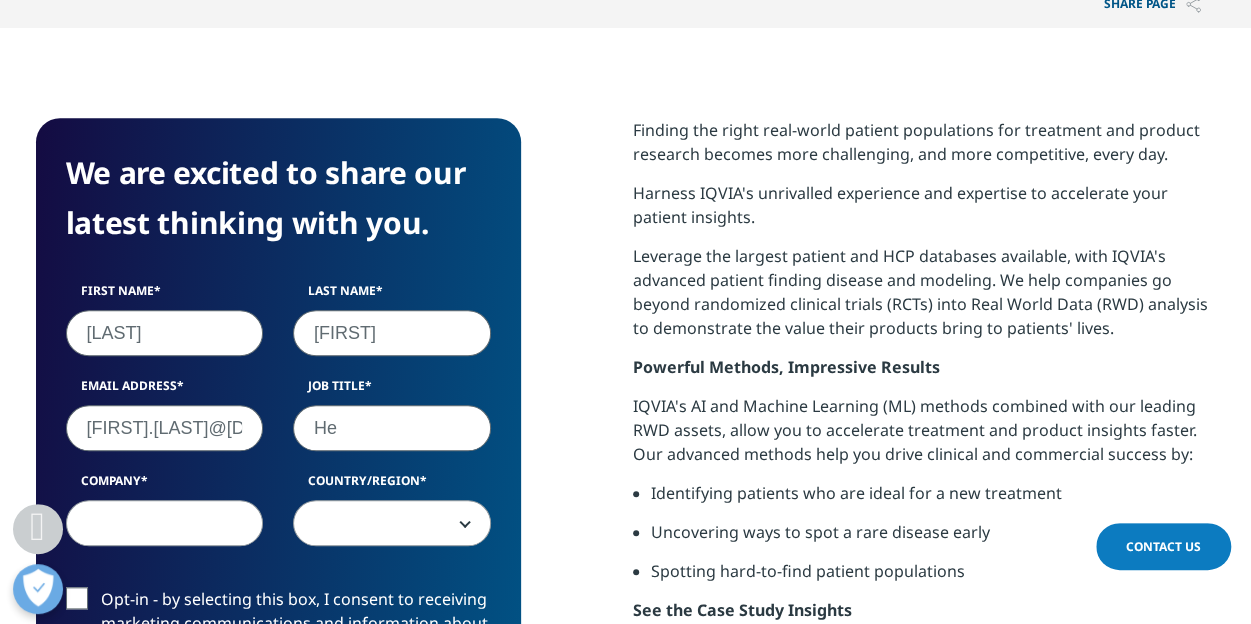 type on "H" 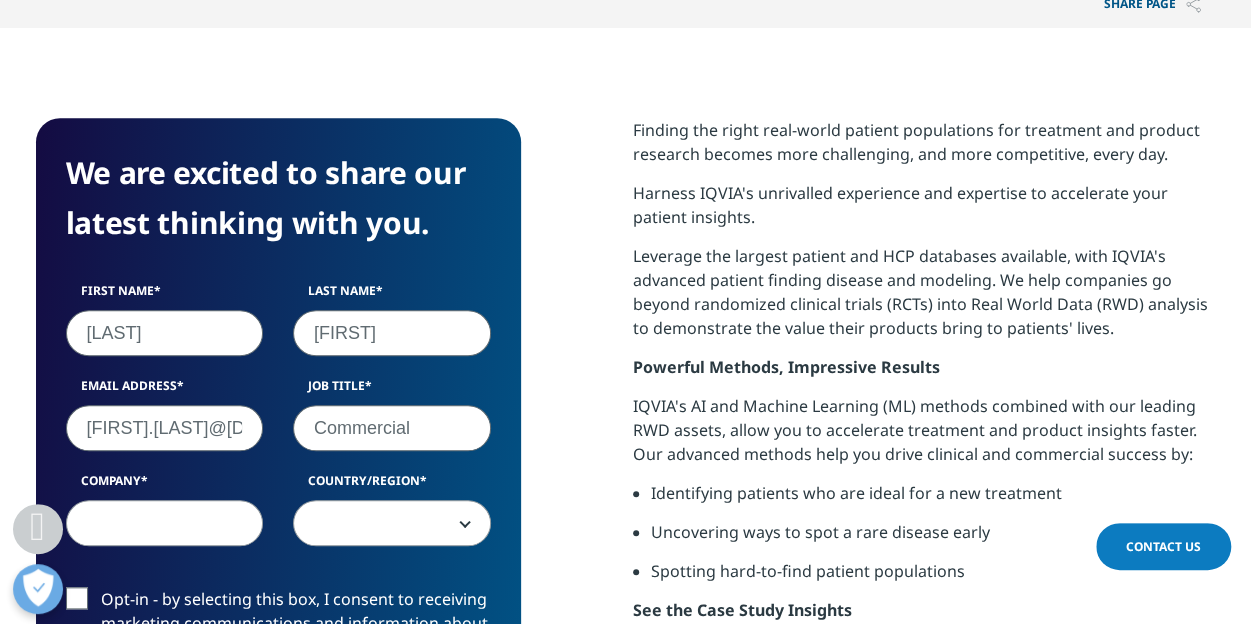type on "Commercial" 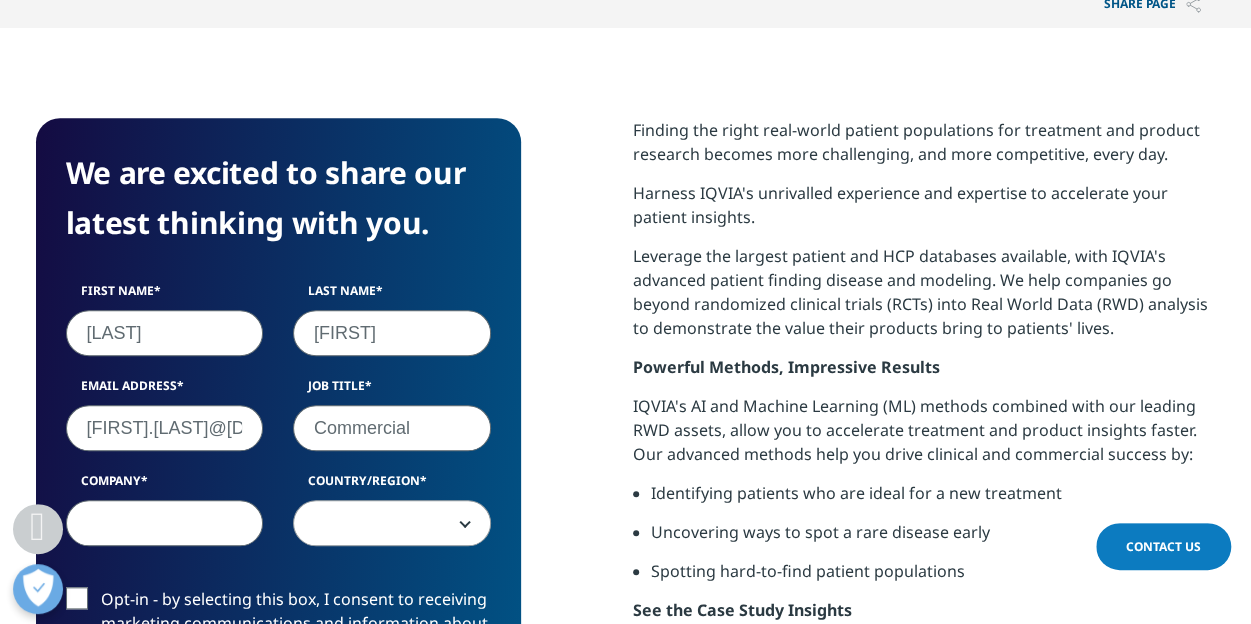 click on "Company" at bounding box center (165, 523) 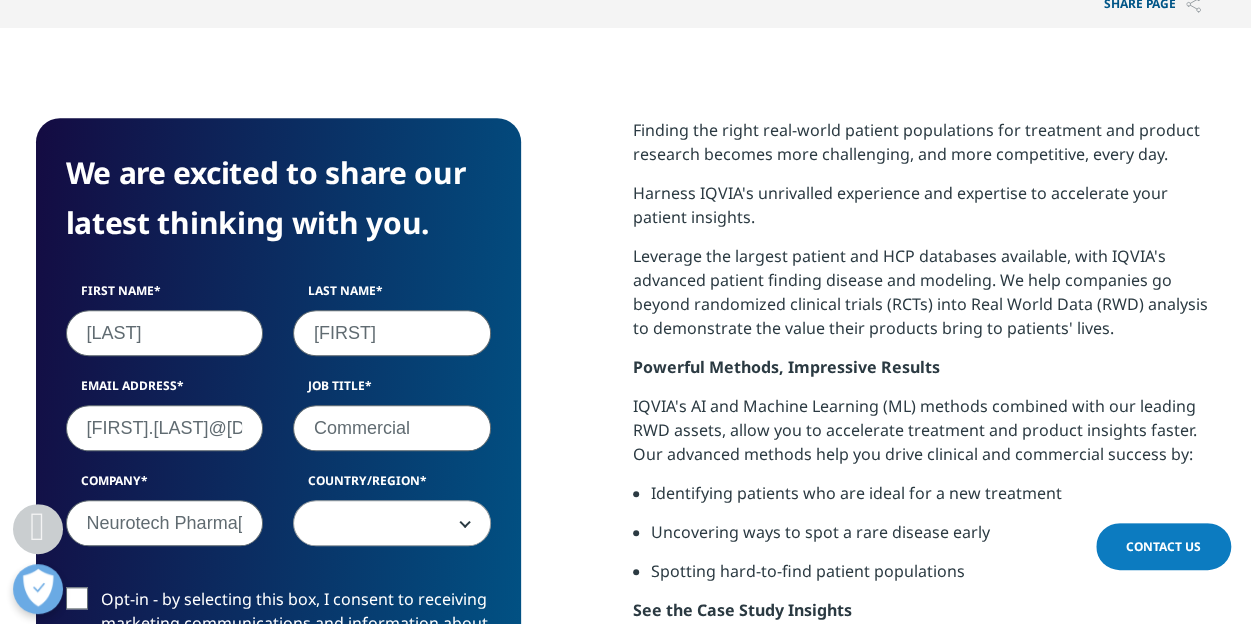 type on "Neurotech Pharma" 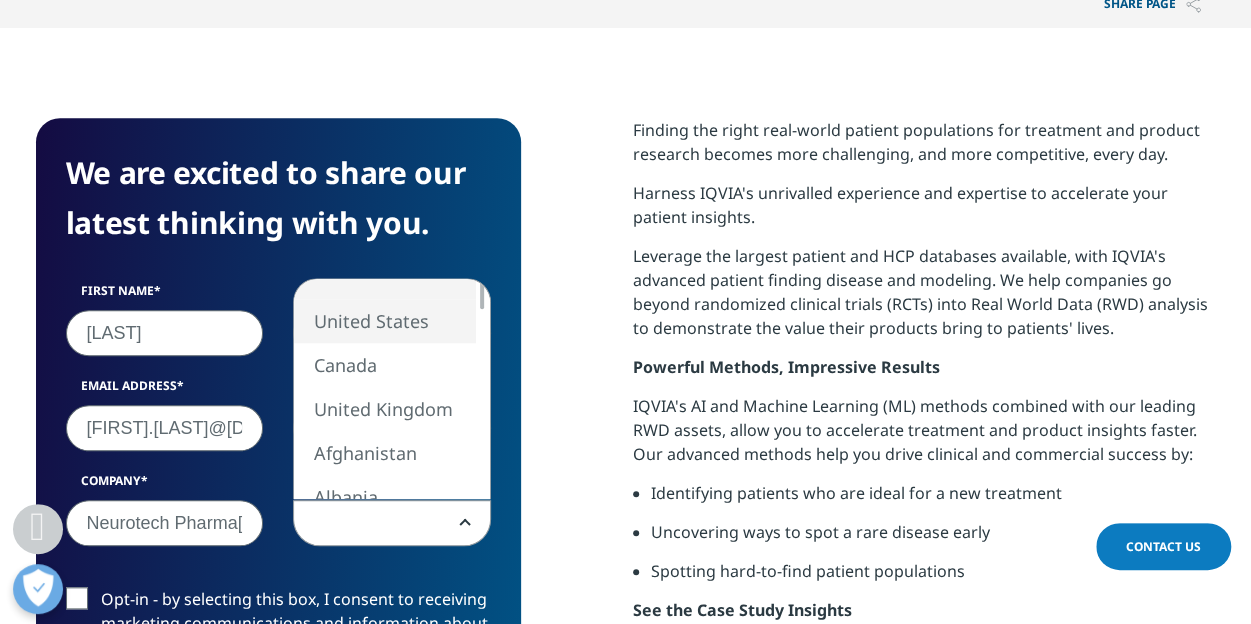 select on "United States" 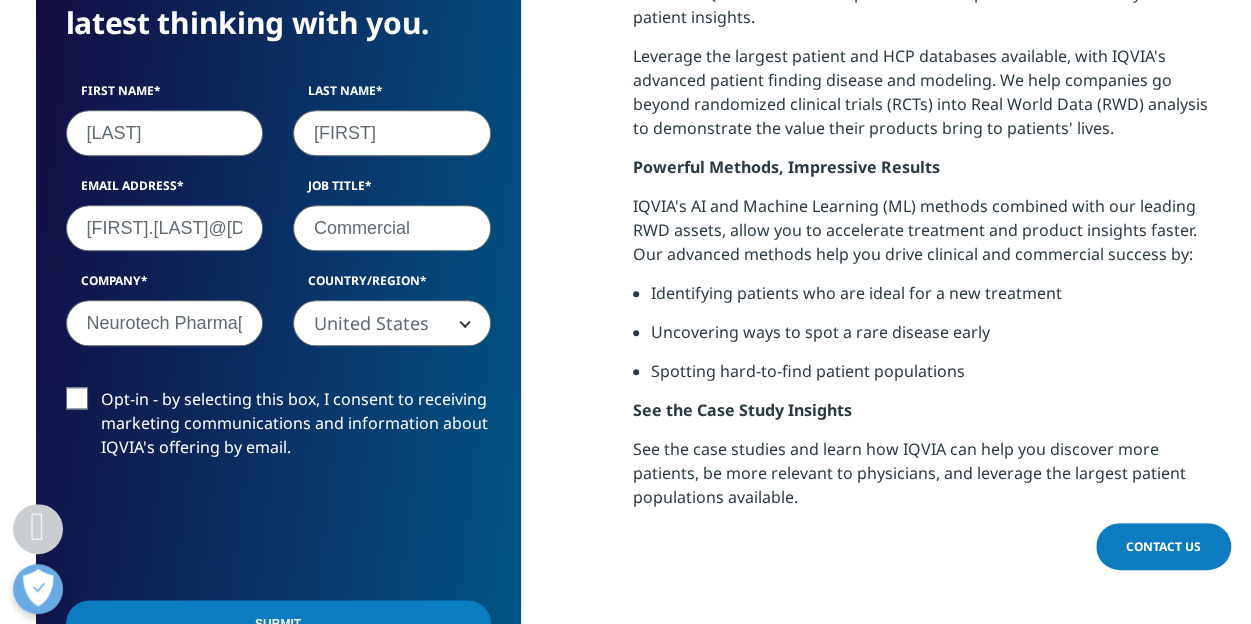 scroll, scrollTop: 981, scrollLeft: 0, axis: vertical 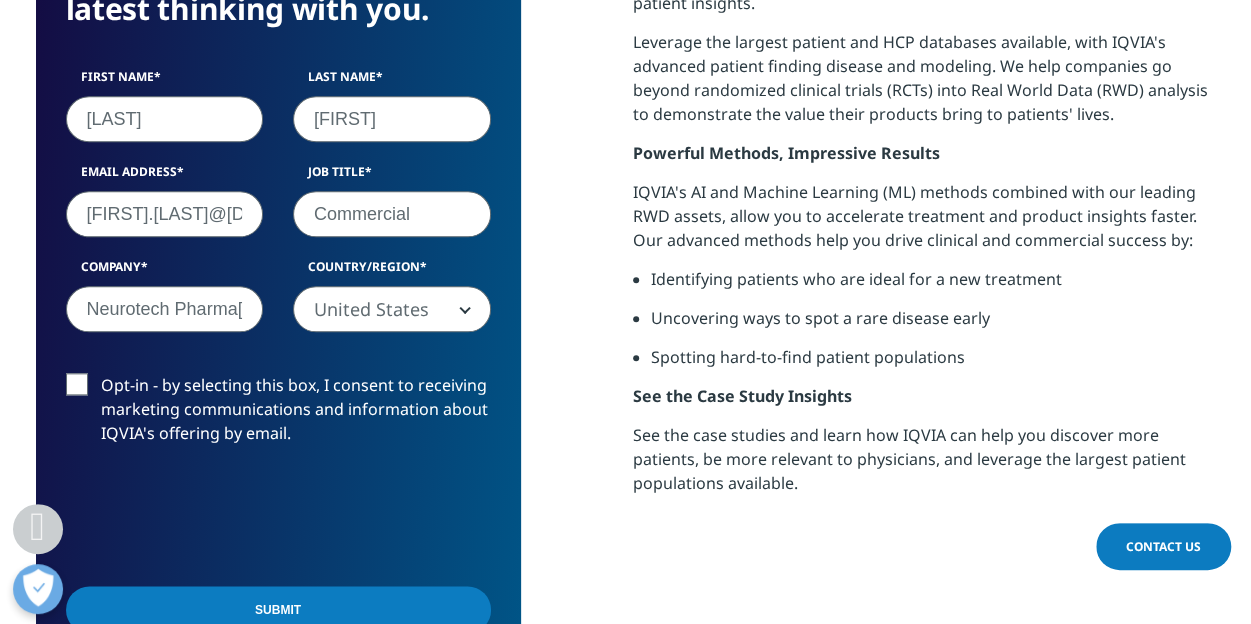 click on "Opt-in - by selecting this box, I consent to receiving marketing communications and information about IQVIA's offering by email." at bounding box center [278, 414] 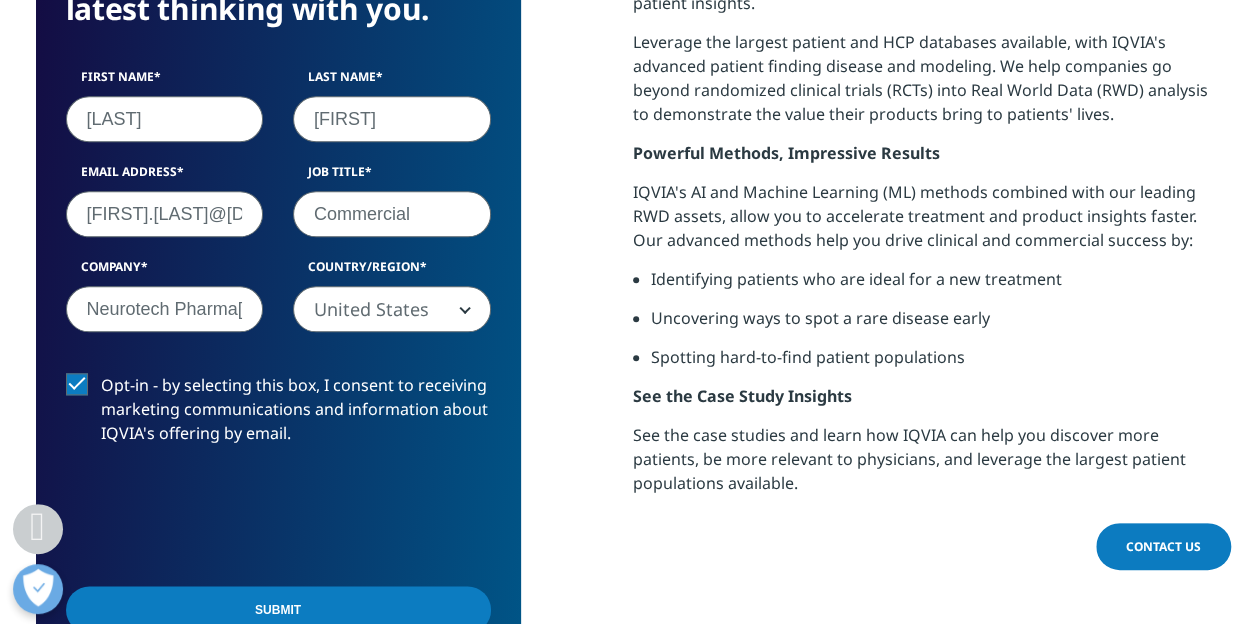 click on "Submit" at bounding box center (278, 612) 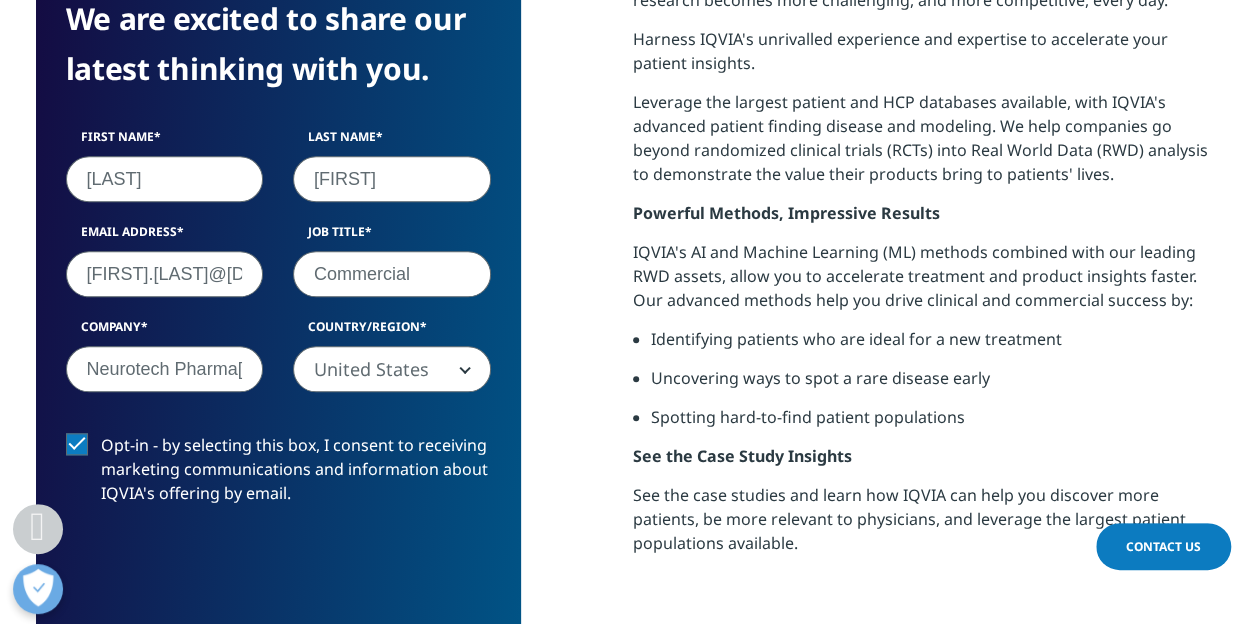 scroll, scrollTop: 915, scrollLeft: 0, axis: vertical 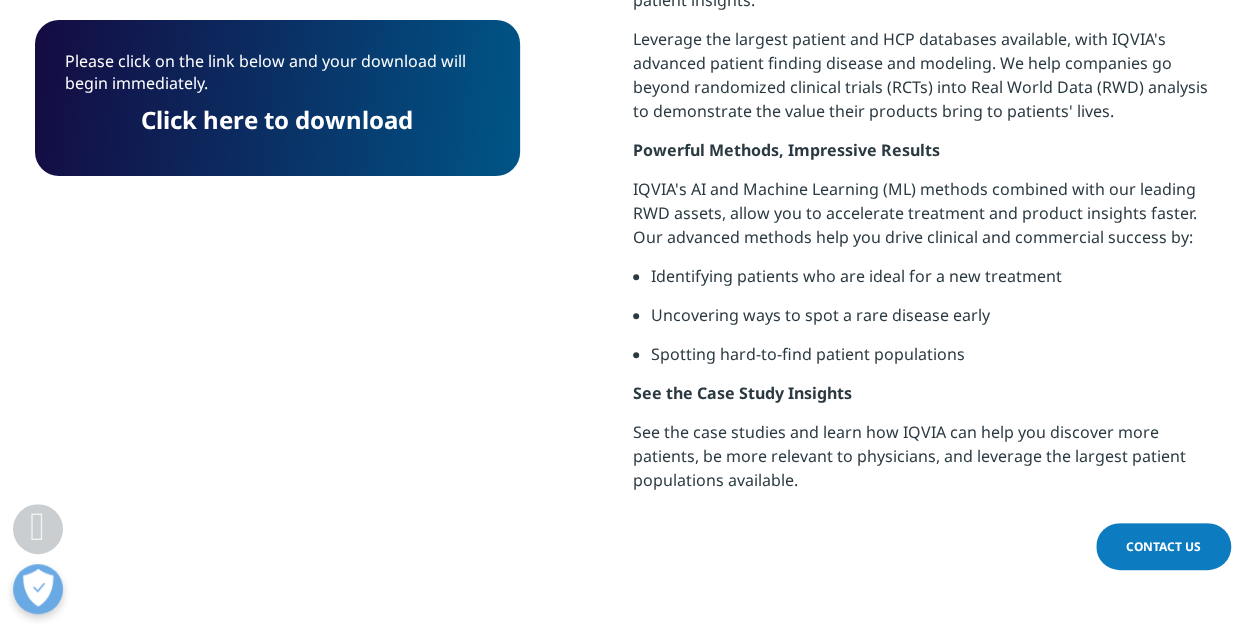 click on "Click here to download" at bounding box center [278, 119] 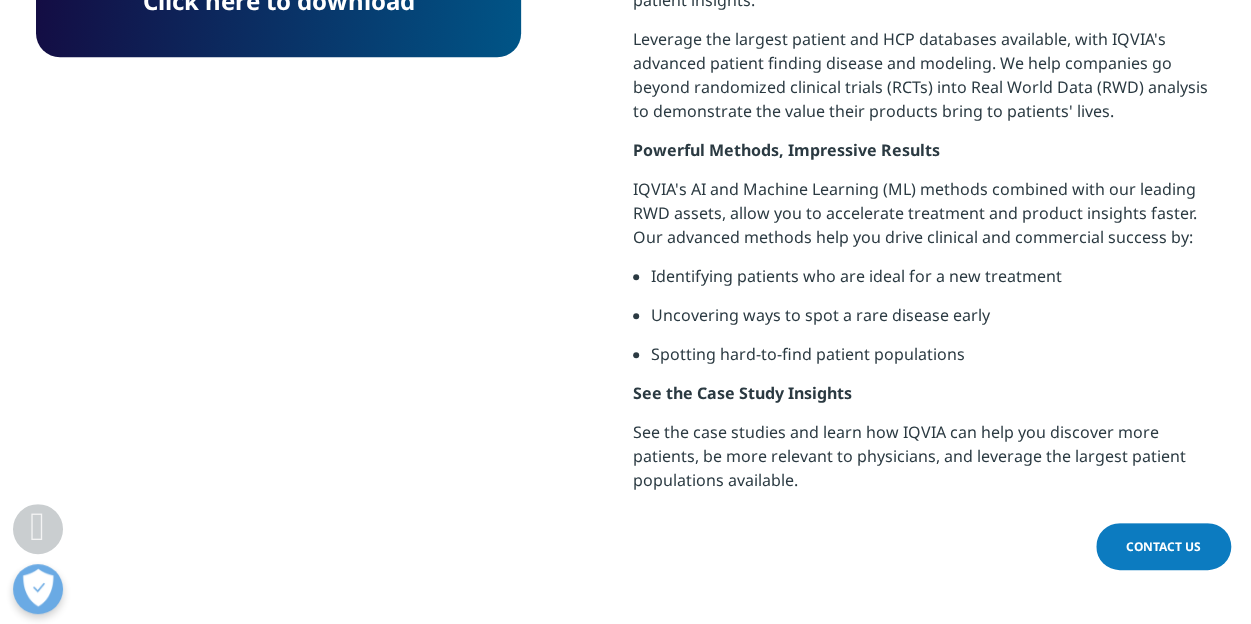 scroll, scrollTop: 0, scrollLeft: 0, axis: both 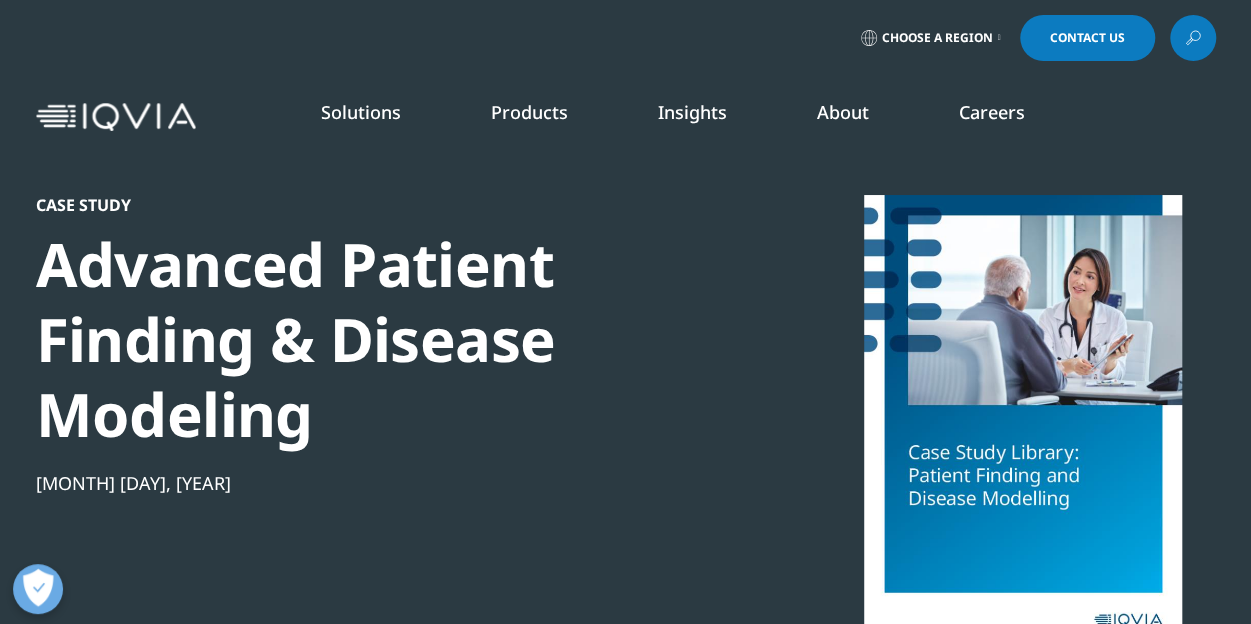 click on "DISCOVER INSIGHTS" at bounding box center (159, 388) 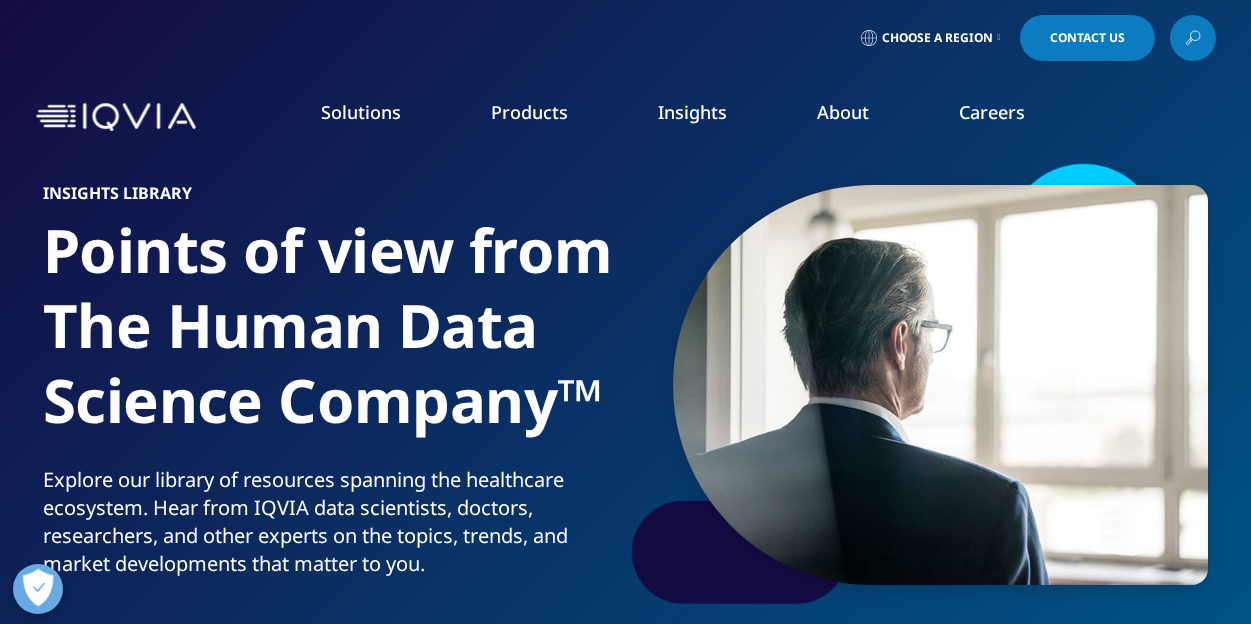 scroll, scrollTop: 0, scrollLeft: 0, axis: both 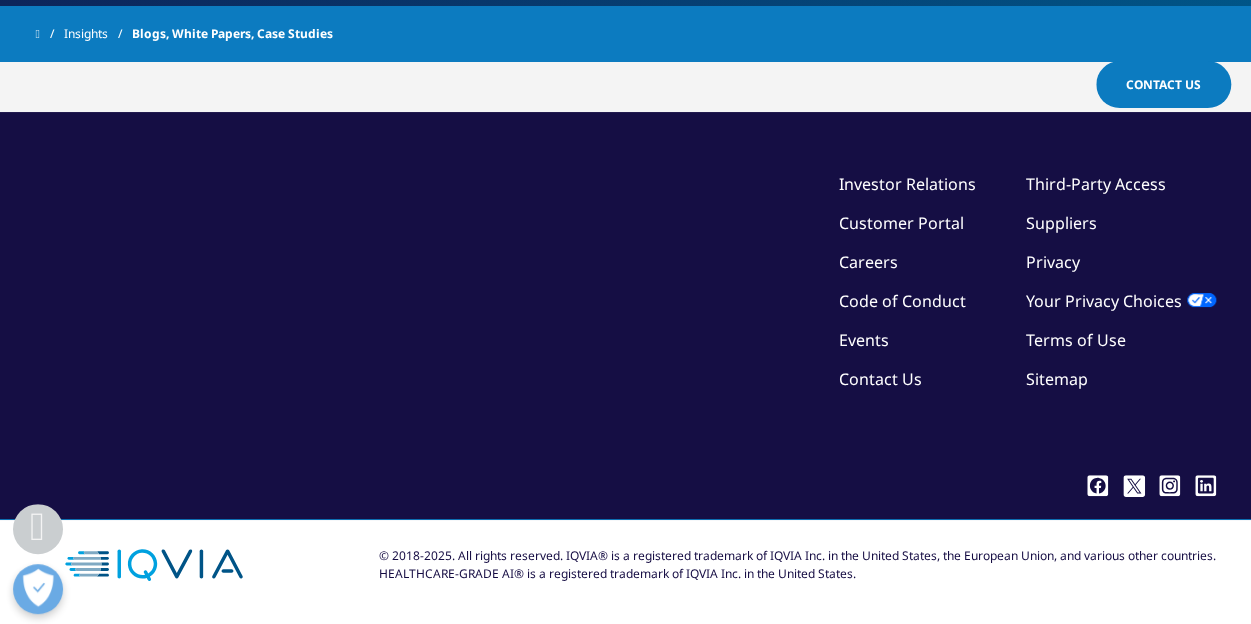 click on "©2025 IQVIA Inc, All Rights Reserved.
Investor Relations
Customer Portal
Careers
Code of Conduct
Events
Contact Us
Third-Party Access
Suppliers
Privacy Terms of Use" at bounding box center (626, 319) 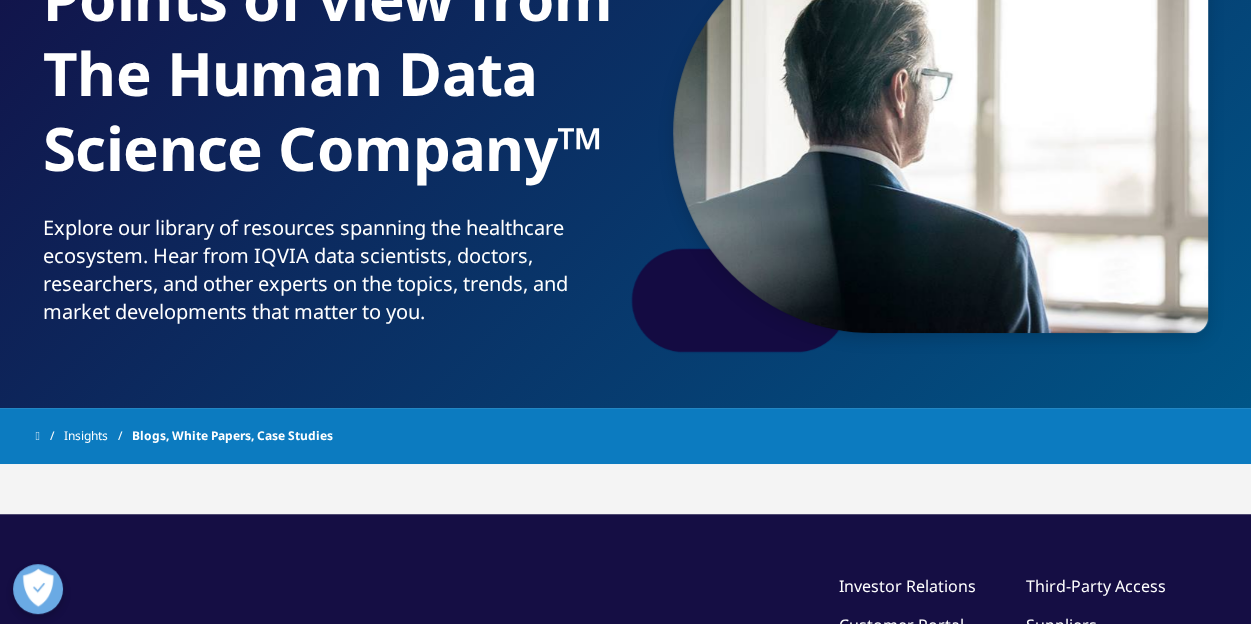 scroll, scrollTop: 0, scrollLeft: 0, axis: both 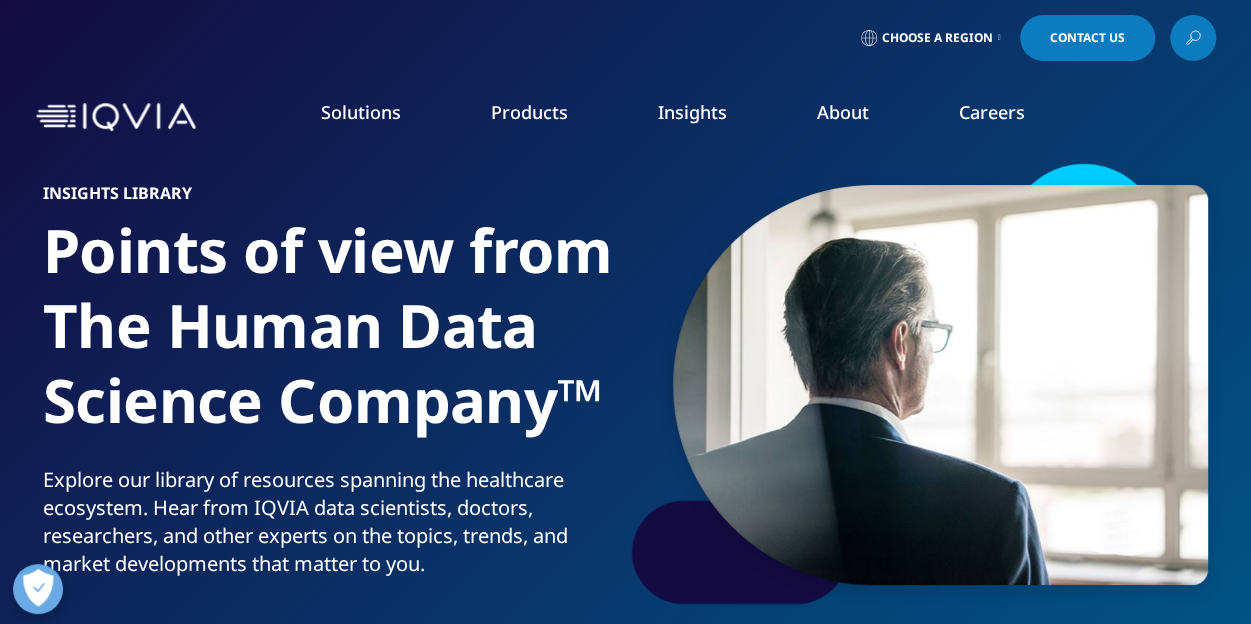 click on "DISCOVER INSIGHTS" at bounding box center (159, 388) 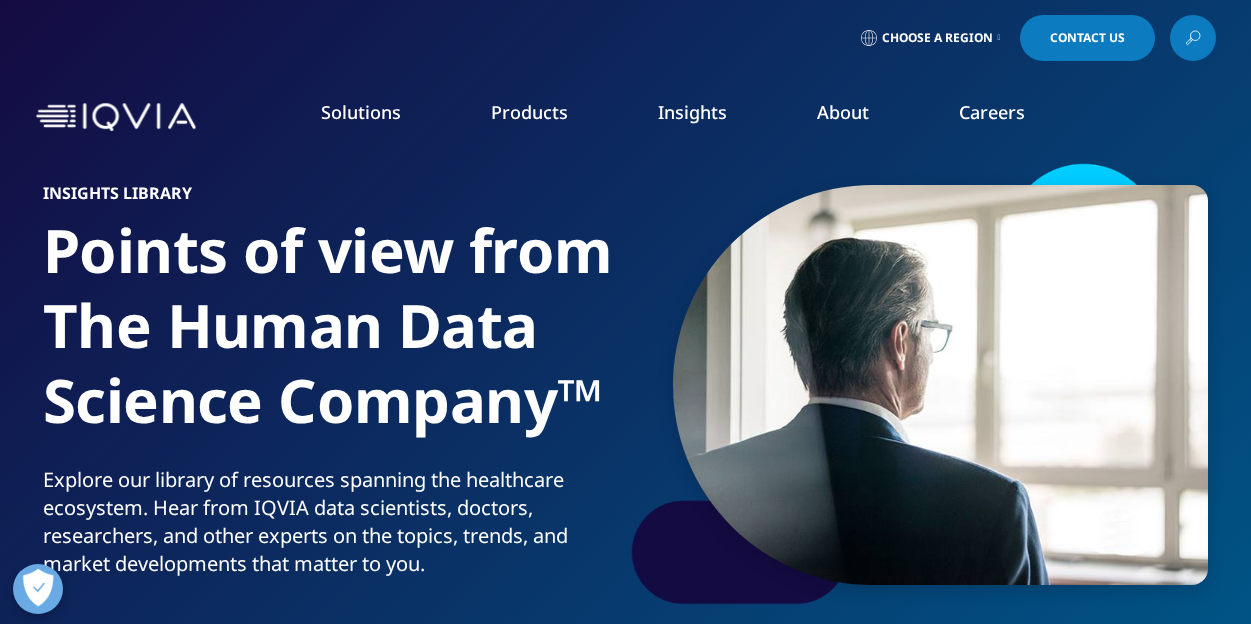 scroll, scrollTop: 0, scrollLeft: 0, axis: both 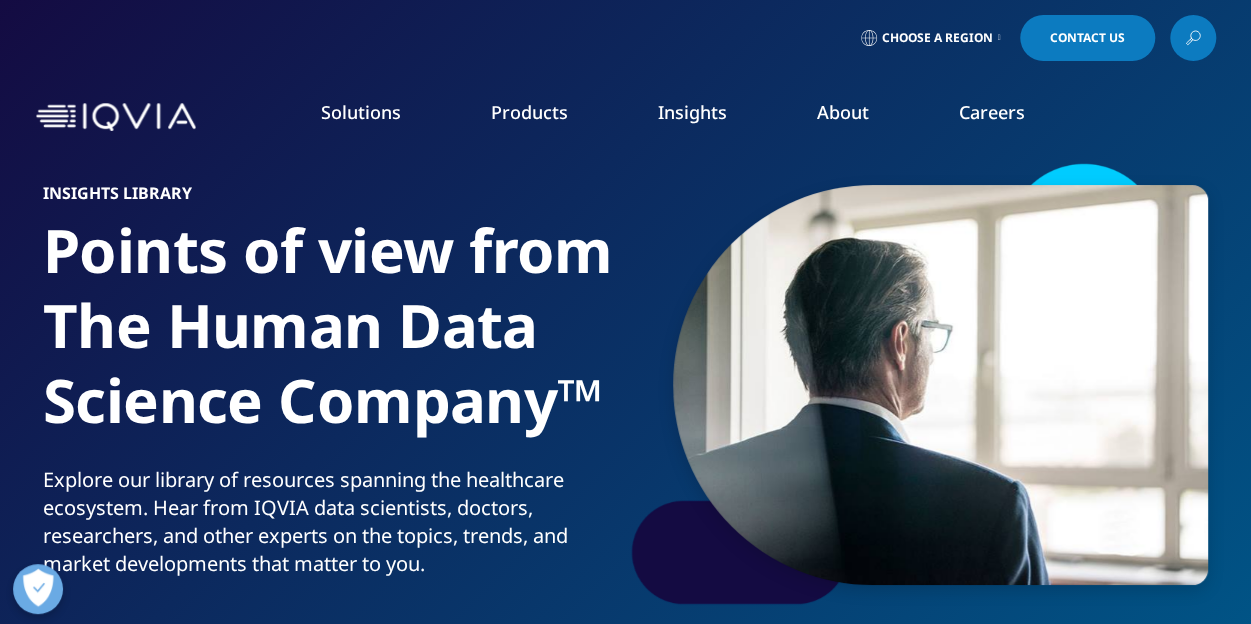 click 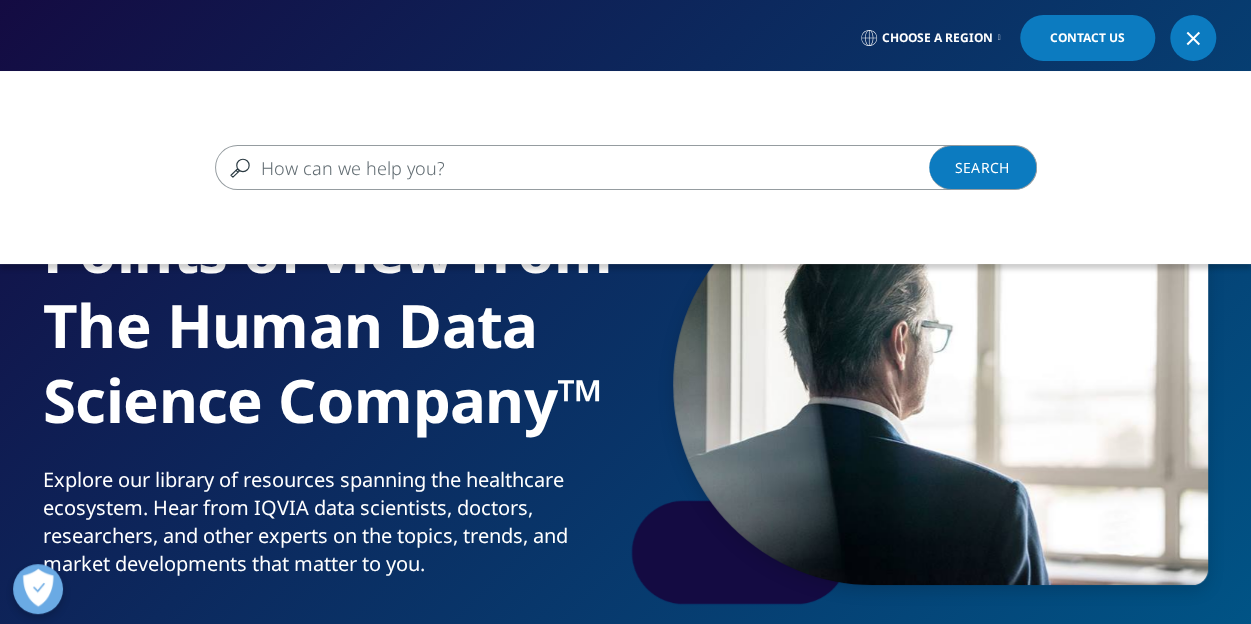 click at bounding box center (597, 167) 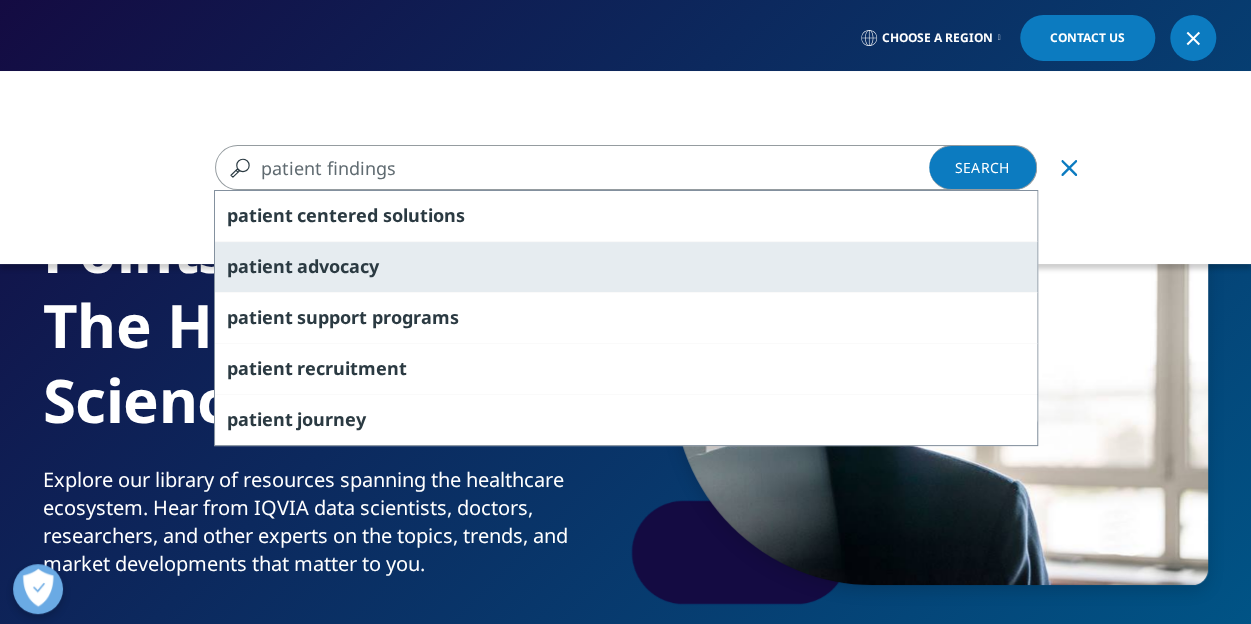 type on "patient findings" 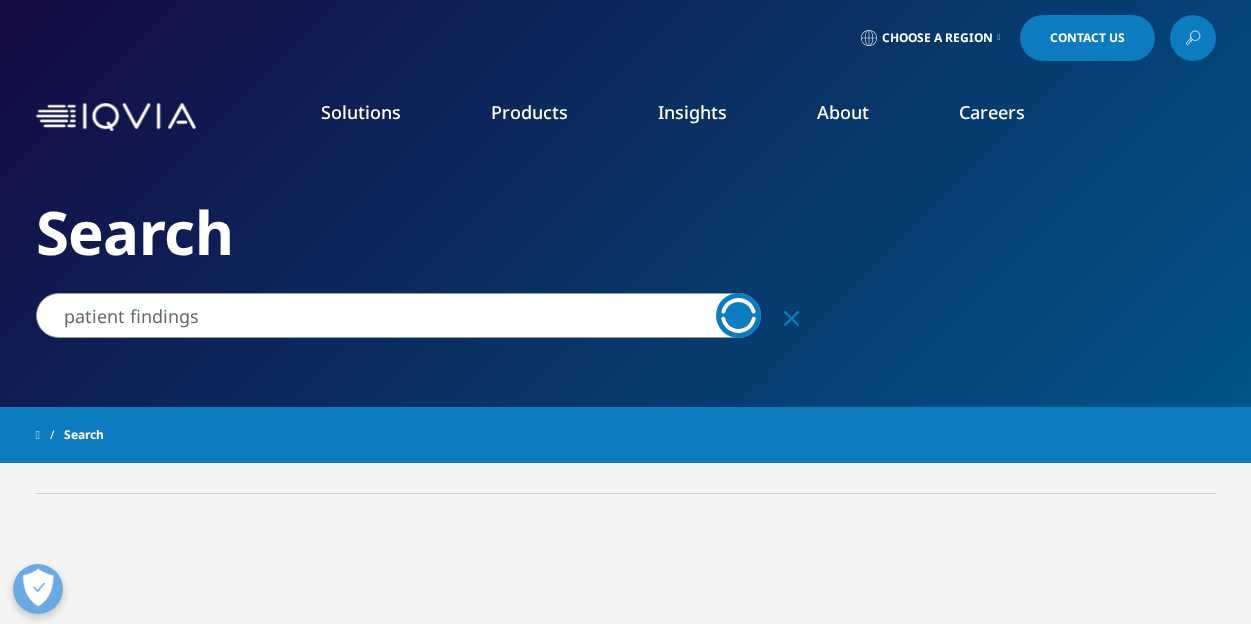 scroll, scrollTop: 0, scrollLeft: 0, axis: both 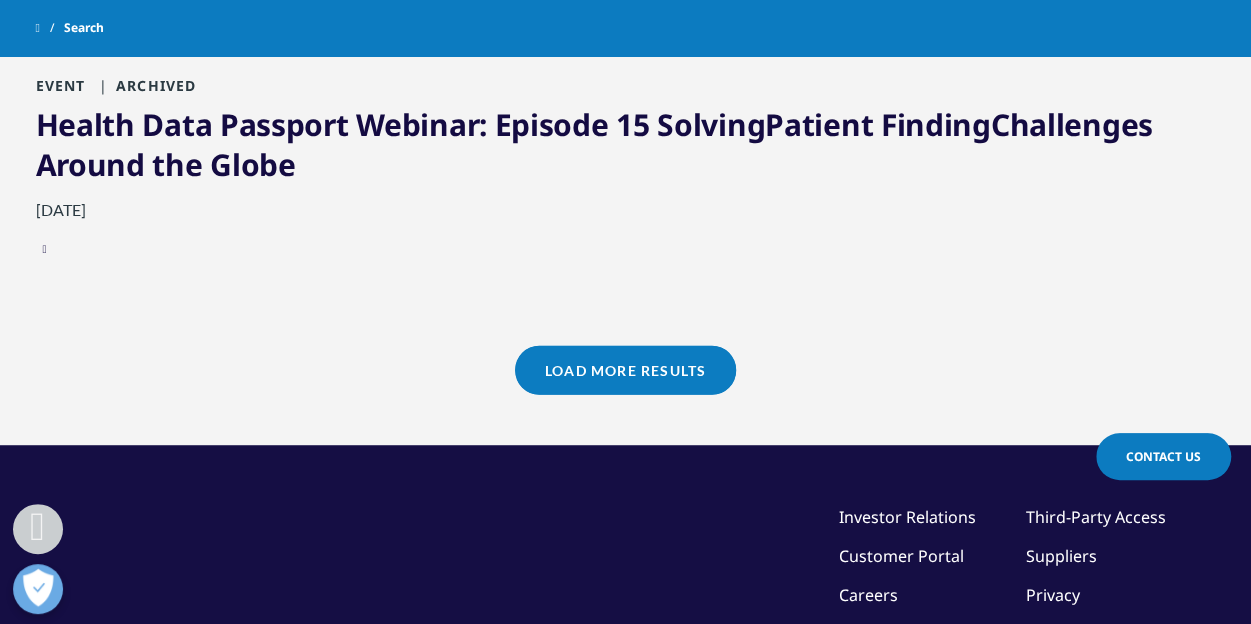 click on "Load More Results" at bounding box center [625, 370] 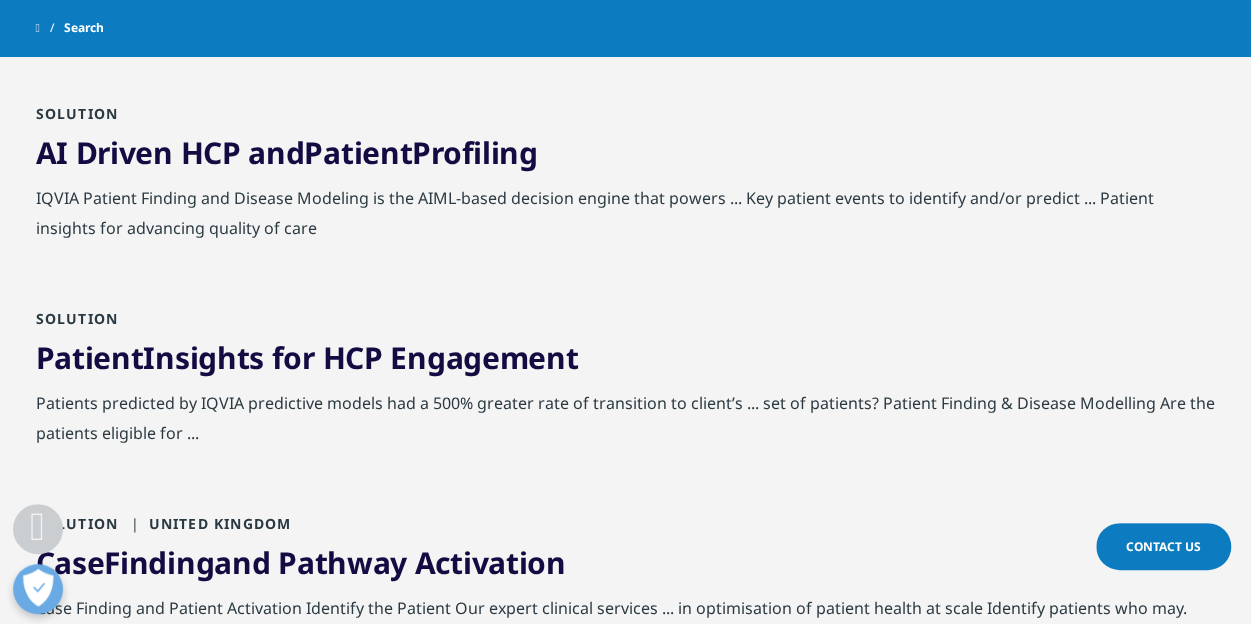 scroll, scrollTop: 2935, scrollLeft: 0, axis: vertical 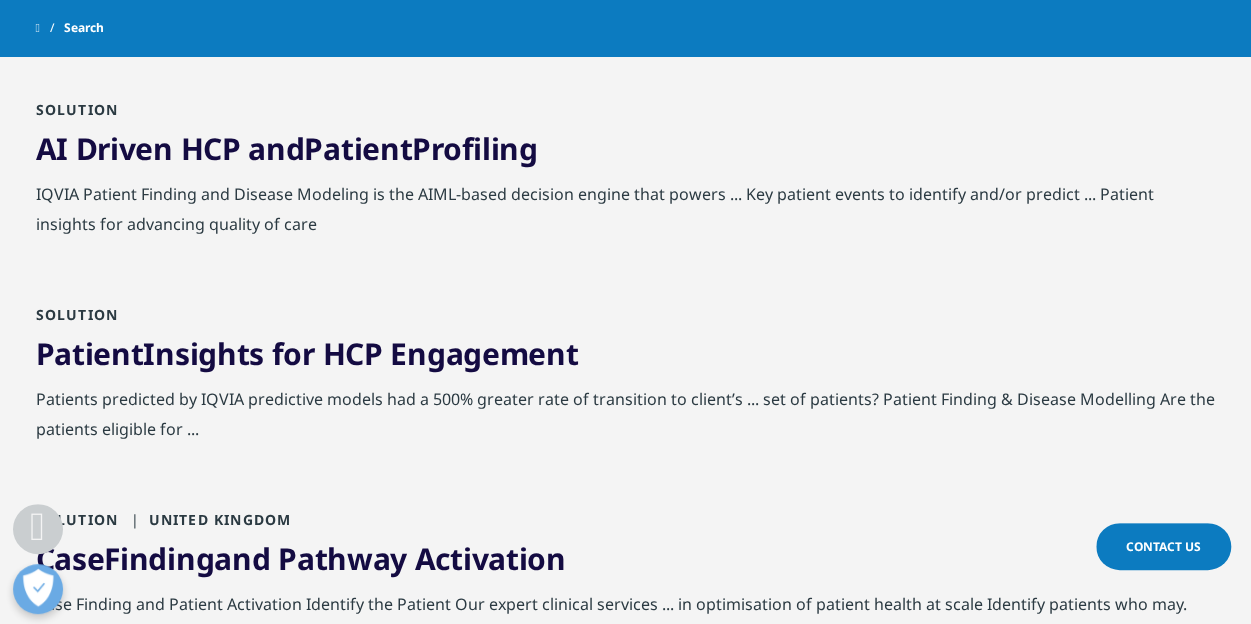 click on "AI Driven HCP and  Patient  Profiling" at bounding box center (287, 148) 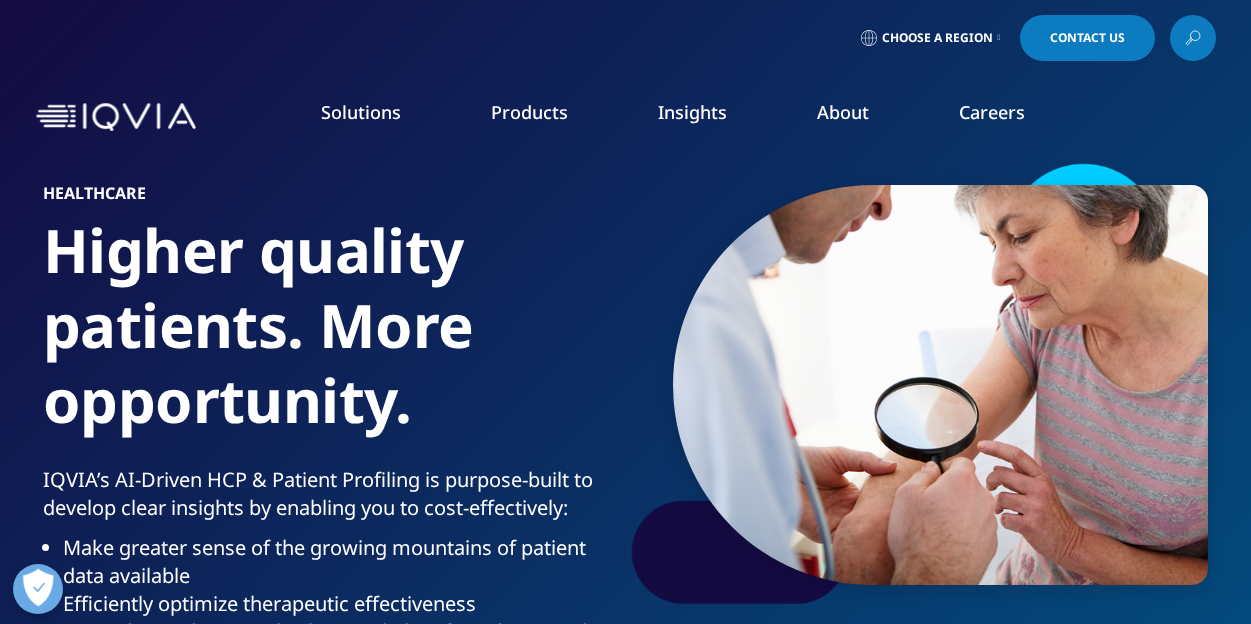 scroll, scrollTop: 0, scrollLeft: 0, axis: both 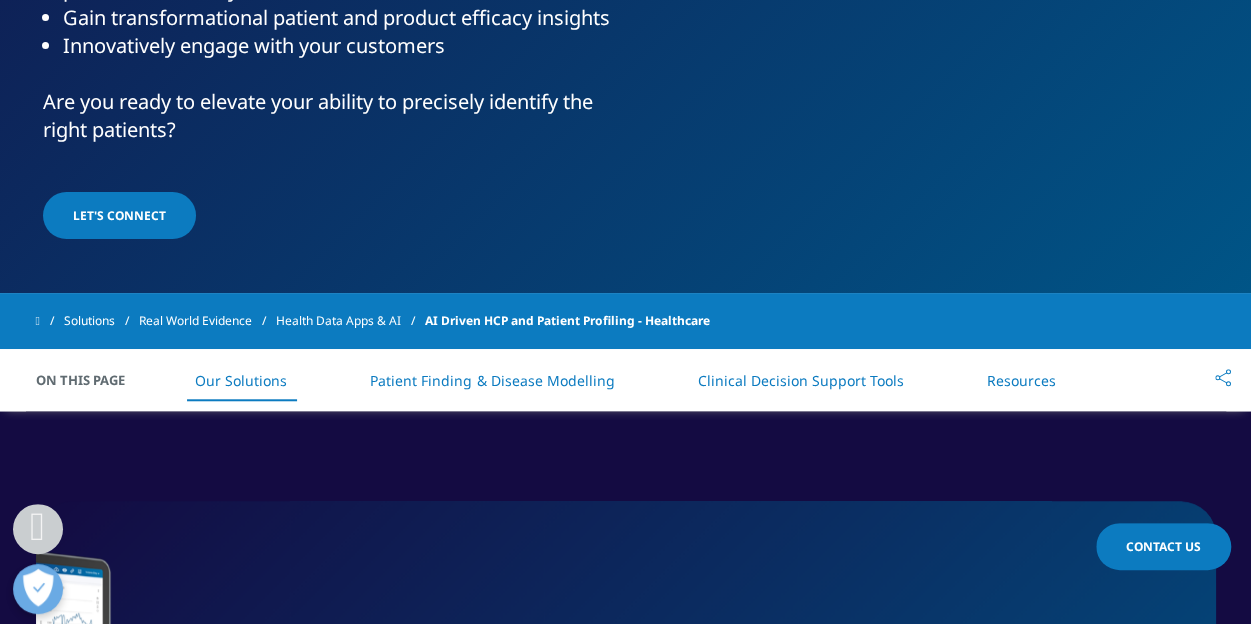 click on "Patient Finding & Disease Modelling" at bounding box center [492, 380] 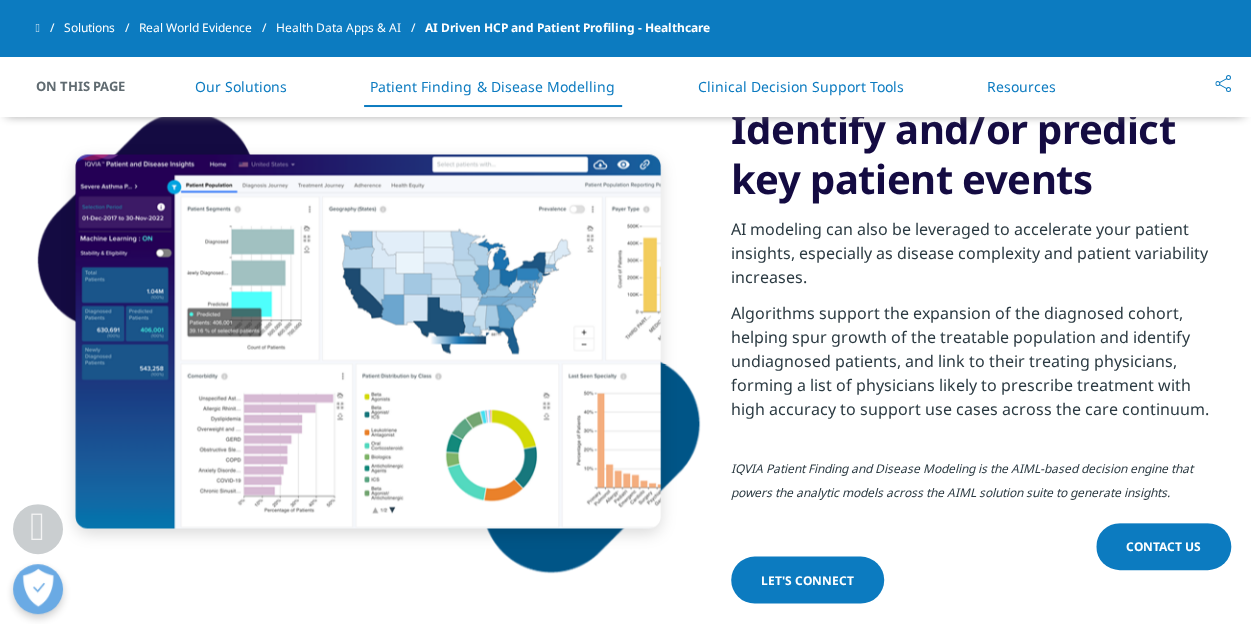 scroll, scrollTop: 1686, scrollLeft: 0, axis: vertical 